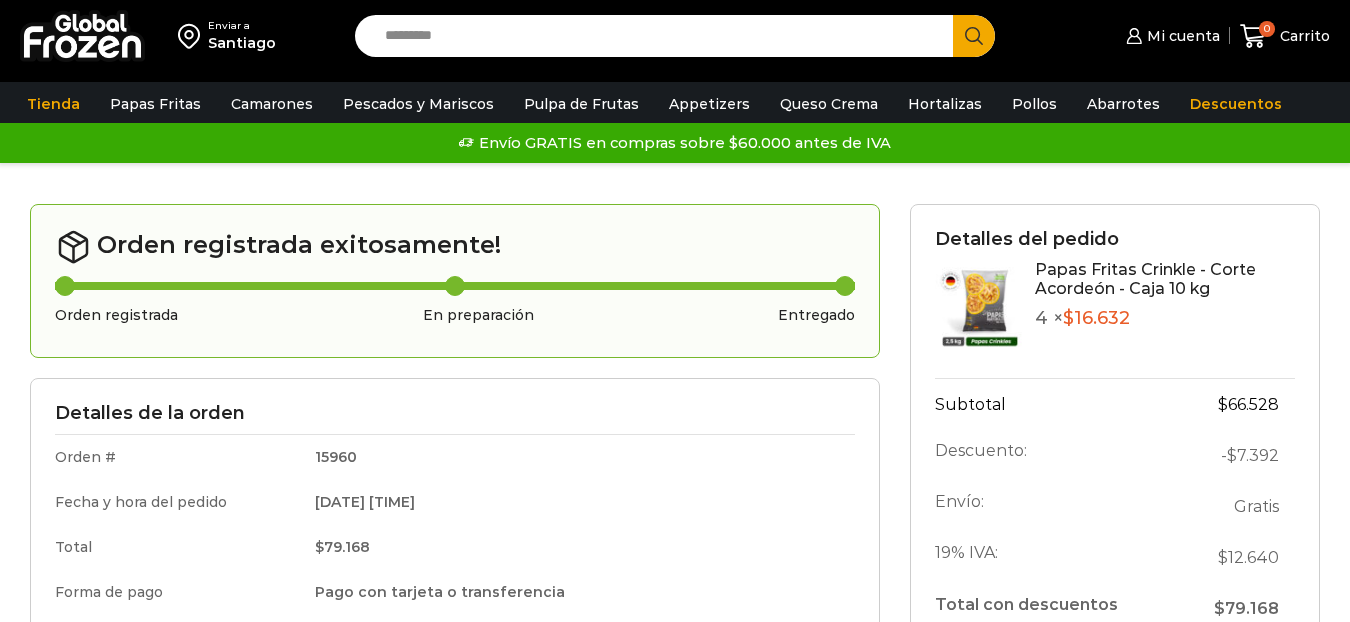 scroll, scrollTop: 0, scrollLeft: 0, axis: both 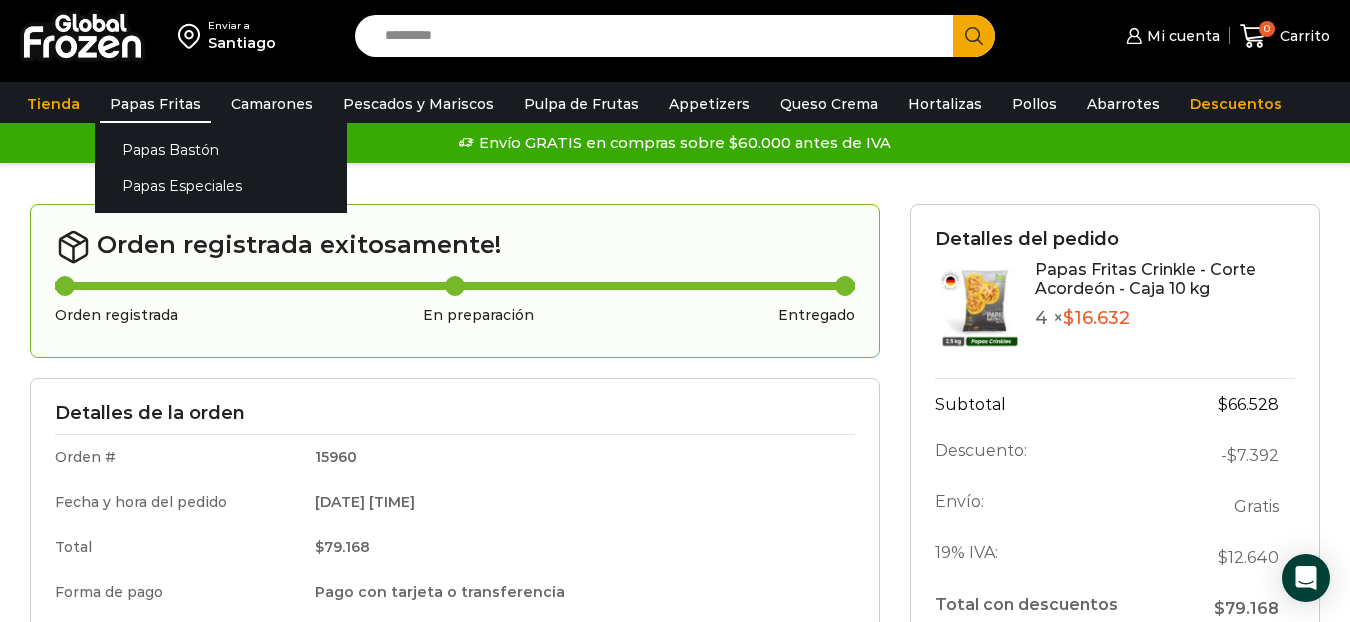click on "Papas Fritas" at bounding box center (155, 104) 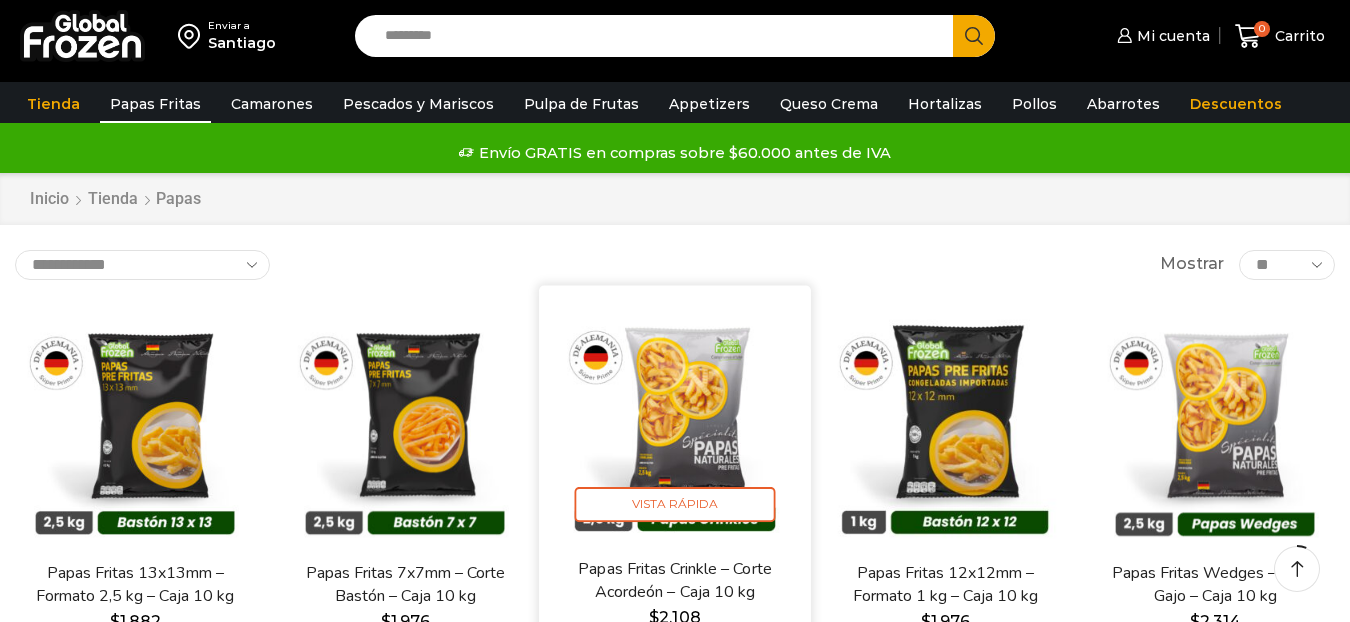 scroll, scrollTop: 100, scrollLeft: 0, axis: vertical 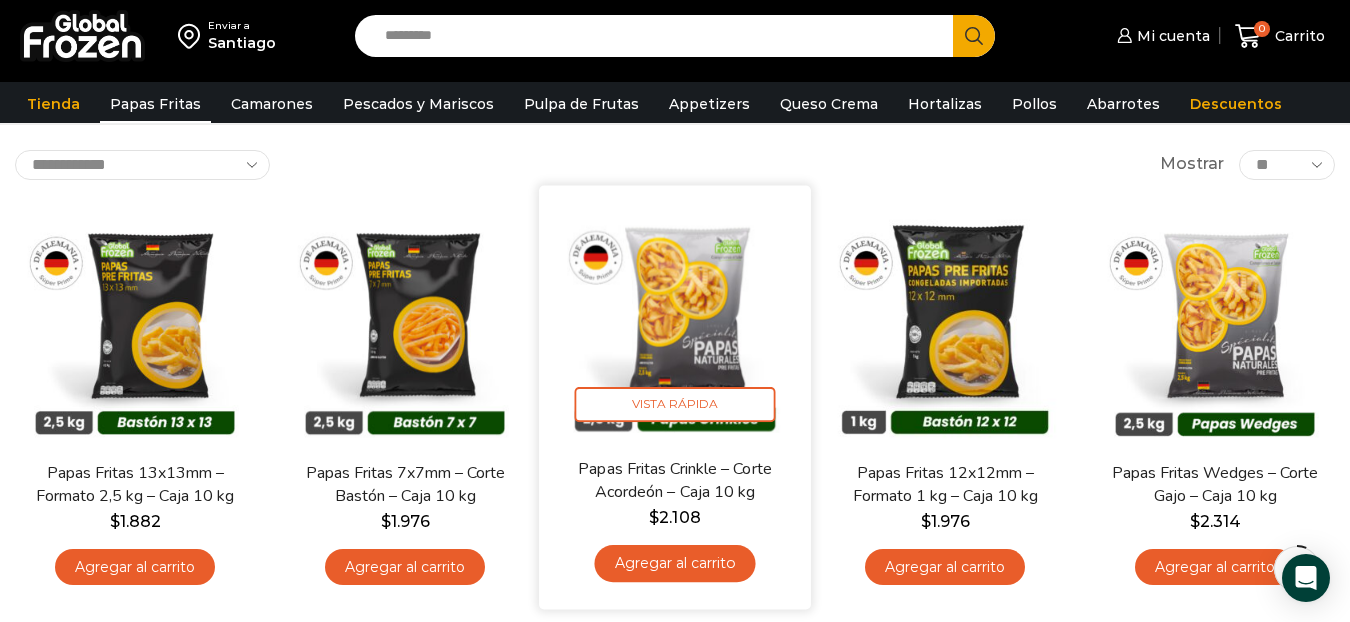click on "Agregar al carrito" at bounding box center (674, 563) 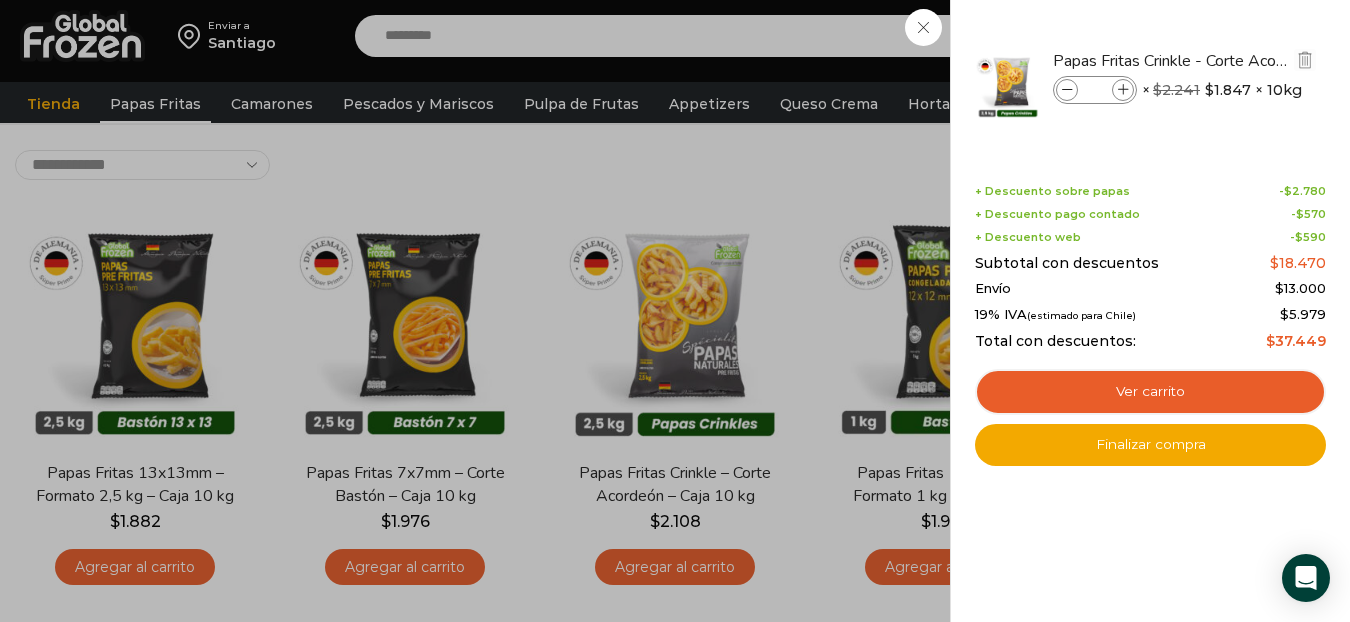 click at bounding box center (1123, 90) 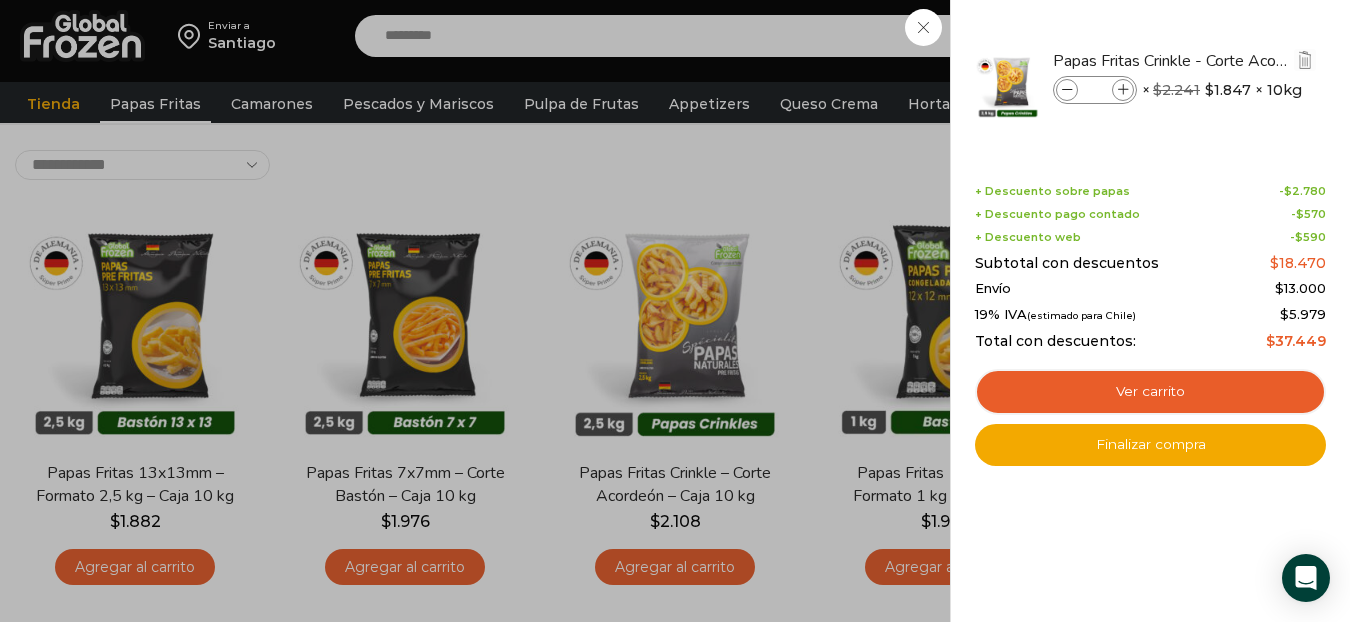 click at bounding box center [1123, 90] 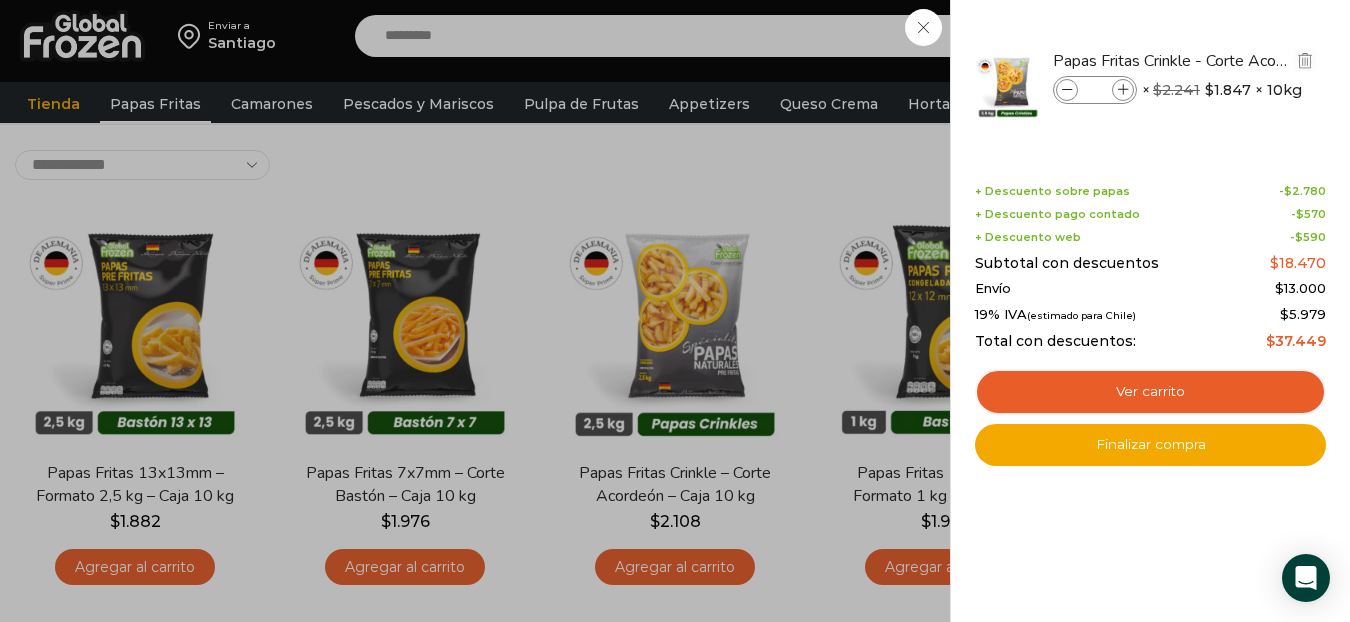 click at bounding box center [1123, 90] 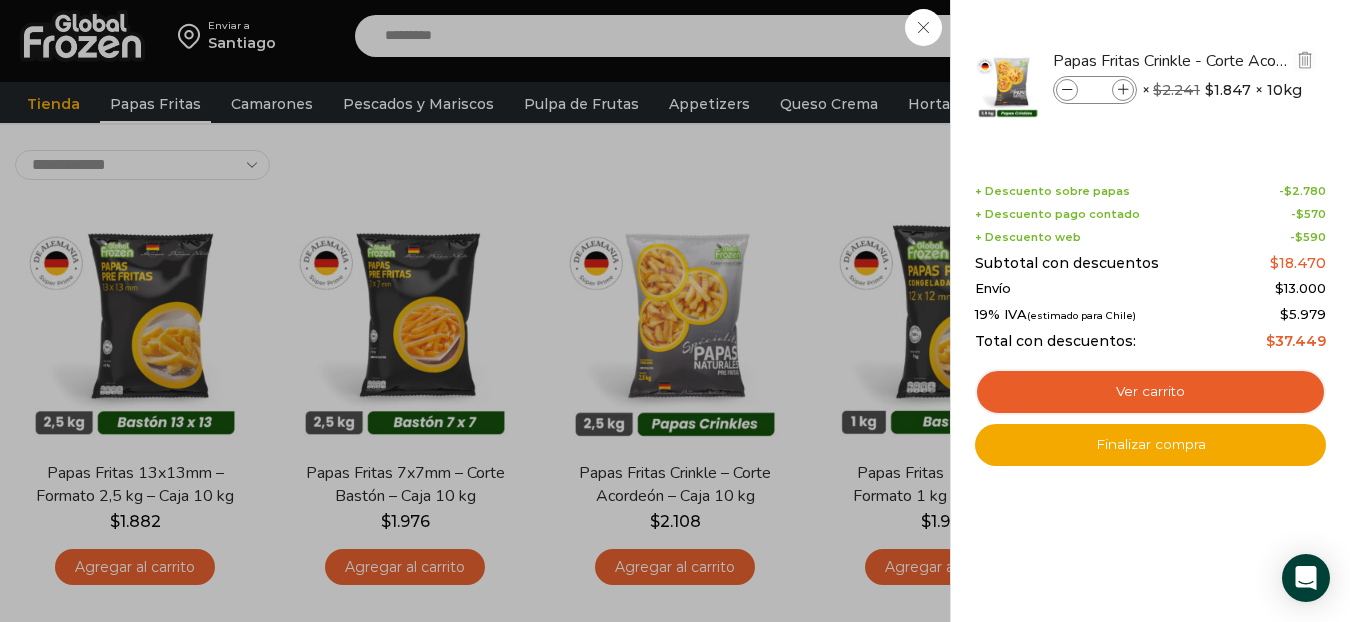 type on "*" 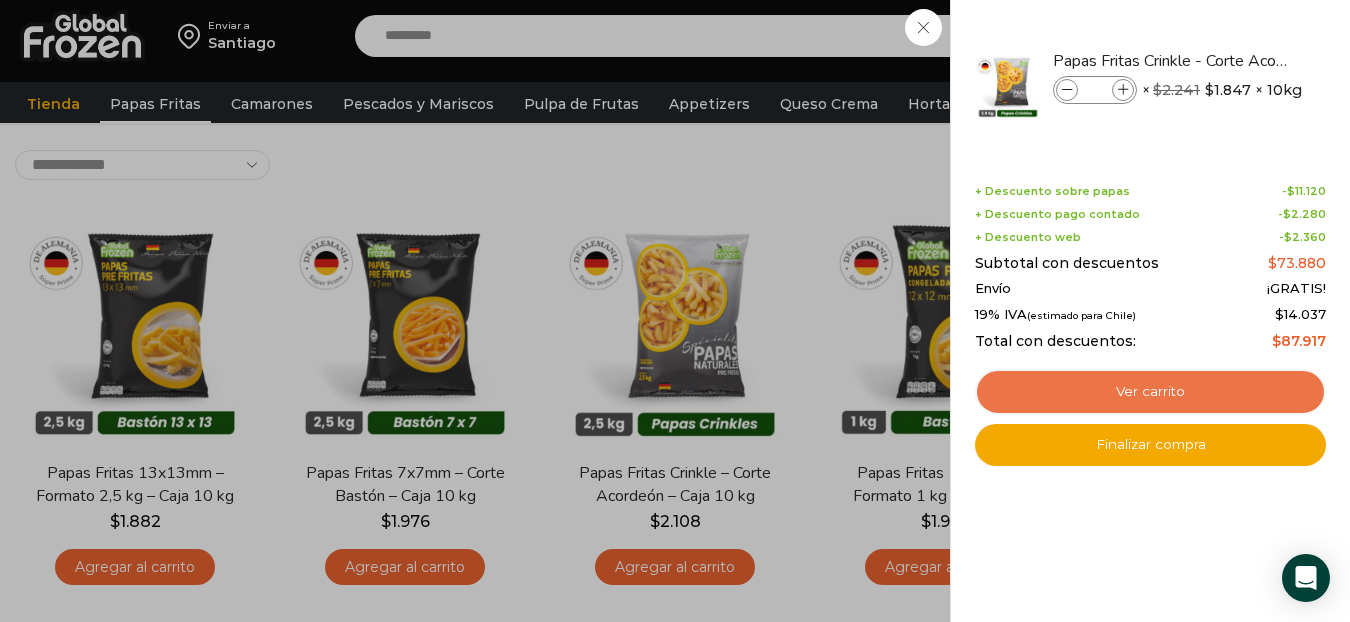 click on "Ver carrito" at bounding box center (1150, 392) 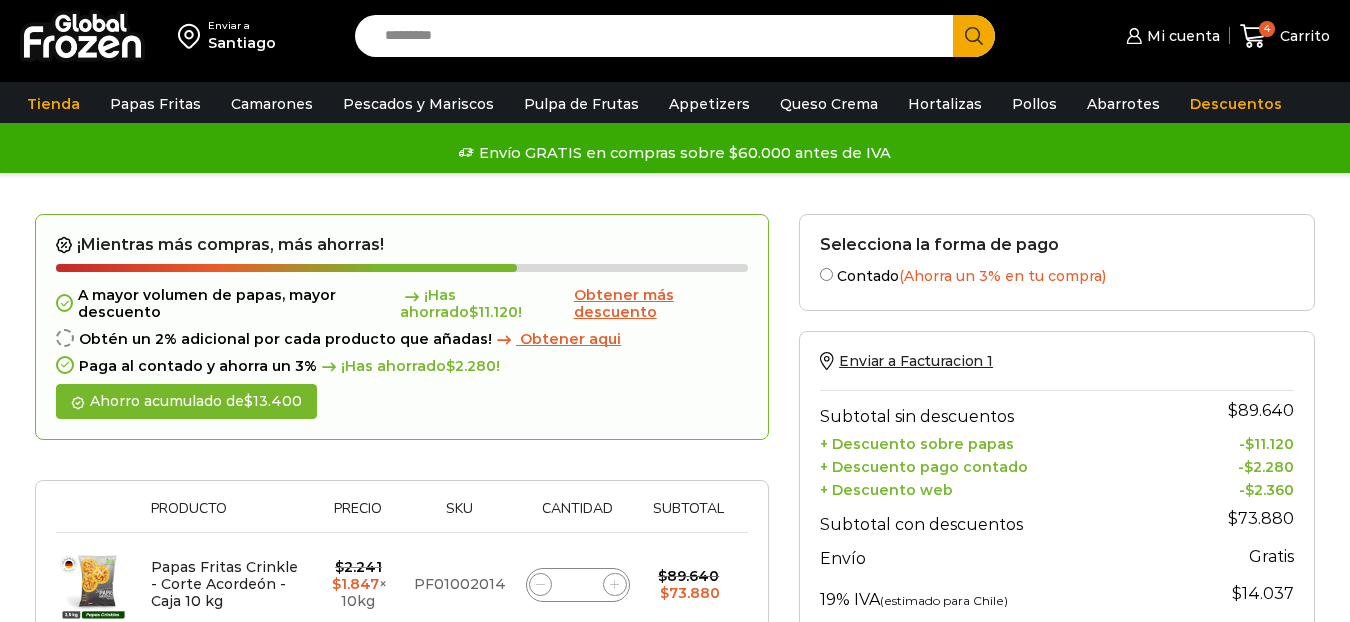 scroll, scrollTop: 100, scrollLeft: 0, axis: vertical 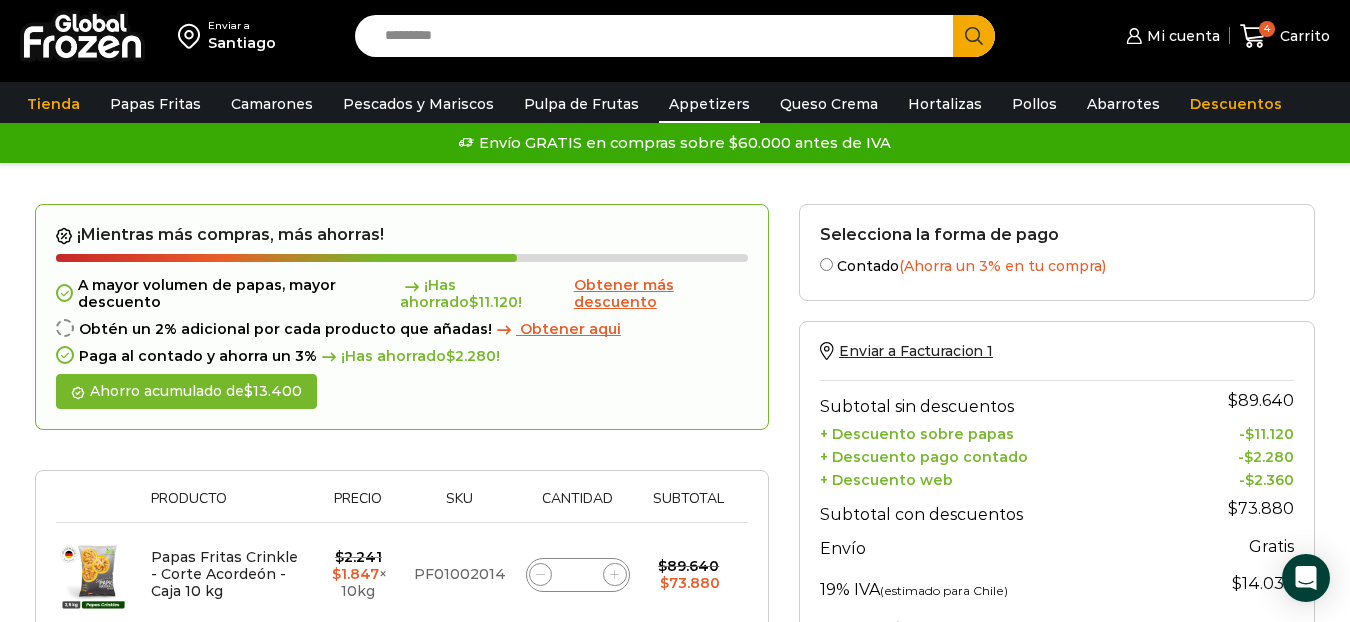 click on "Appetizers" at bounding box center (709, 104) 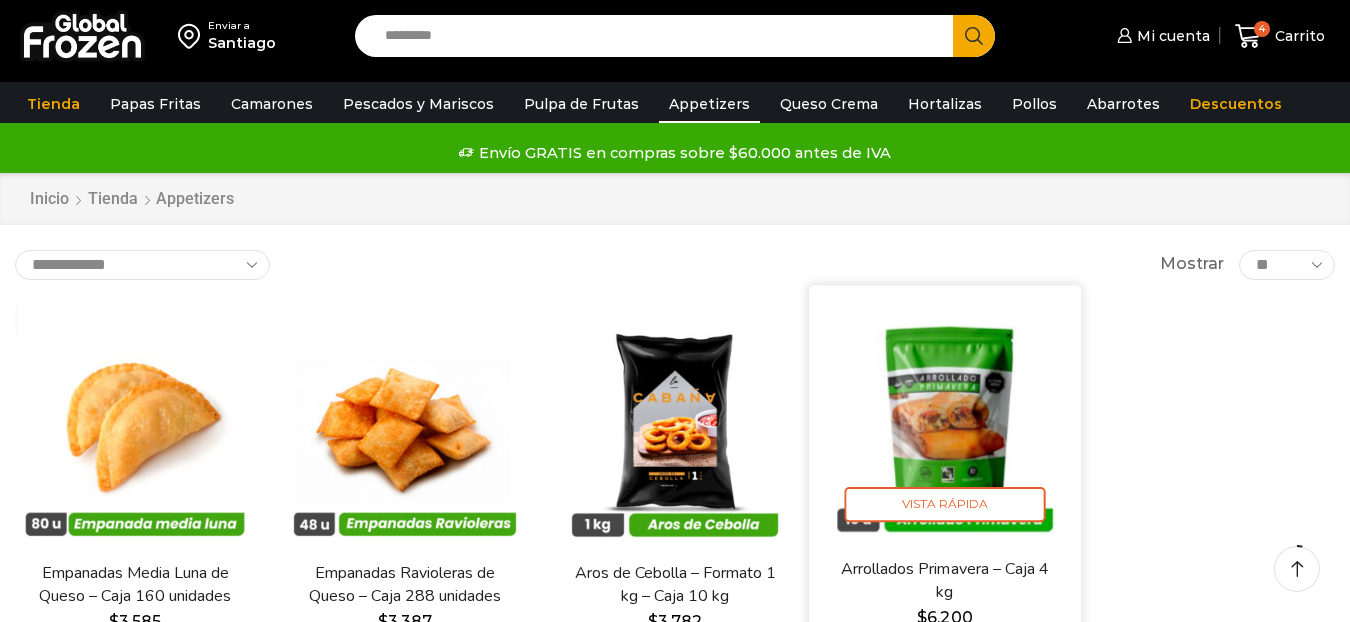 scroll, scrollTop: 100, scrollLeft: 0, axis: vertical 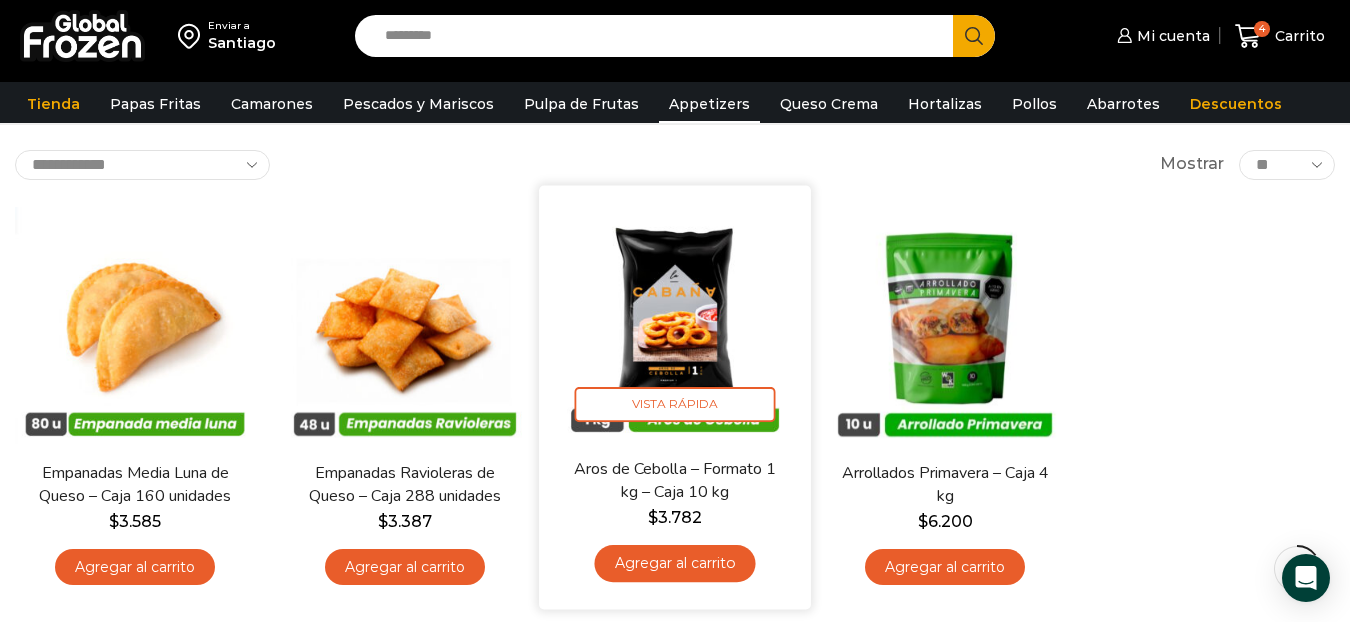 click on "Agregar al carrito" at bounding box center [674, 563] 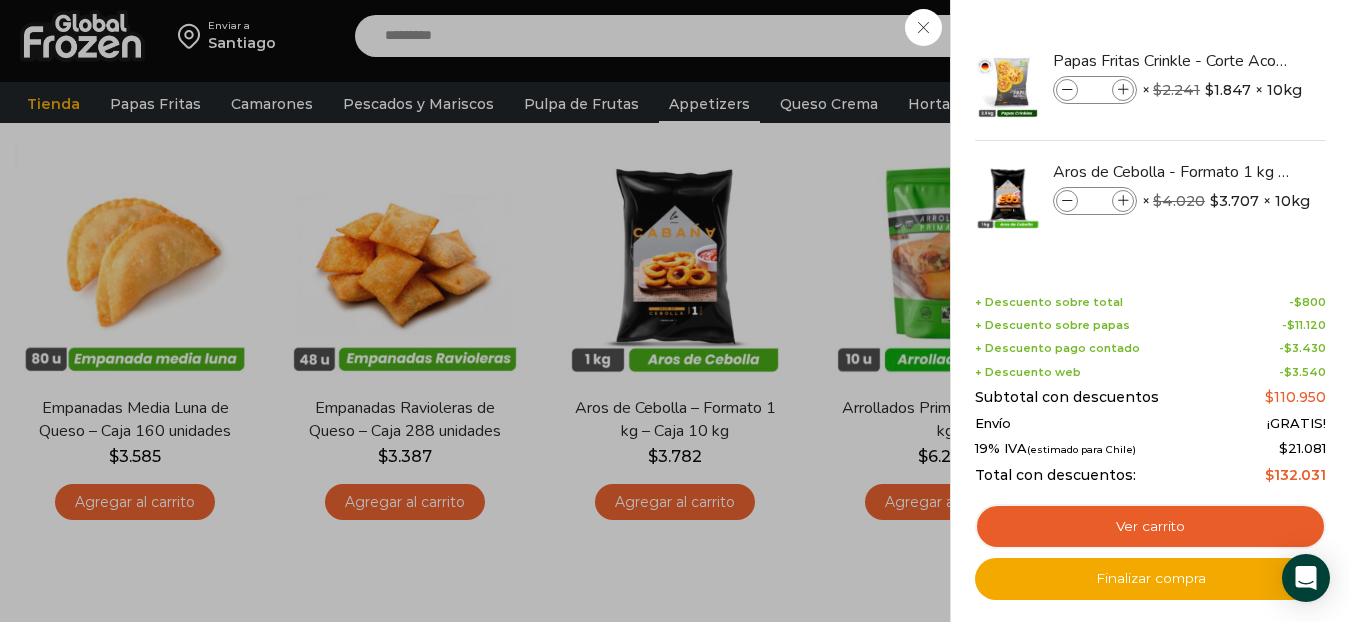 scroll, scrollTop: 200, scrollLeft: 0, axis: vertical 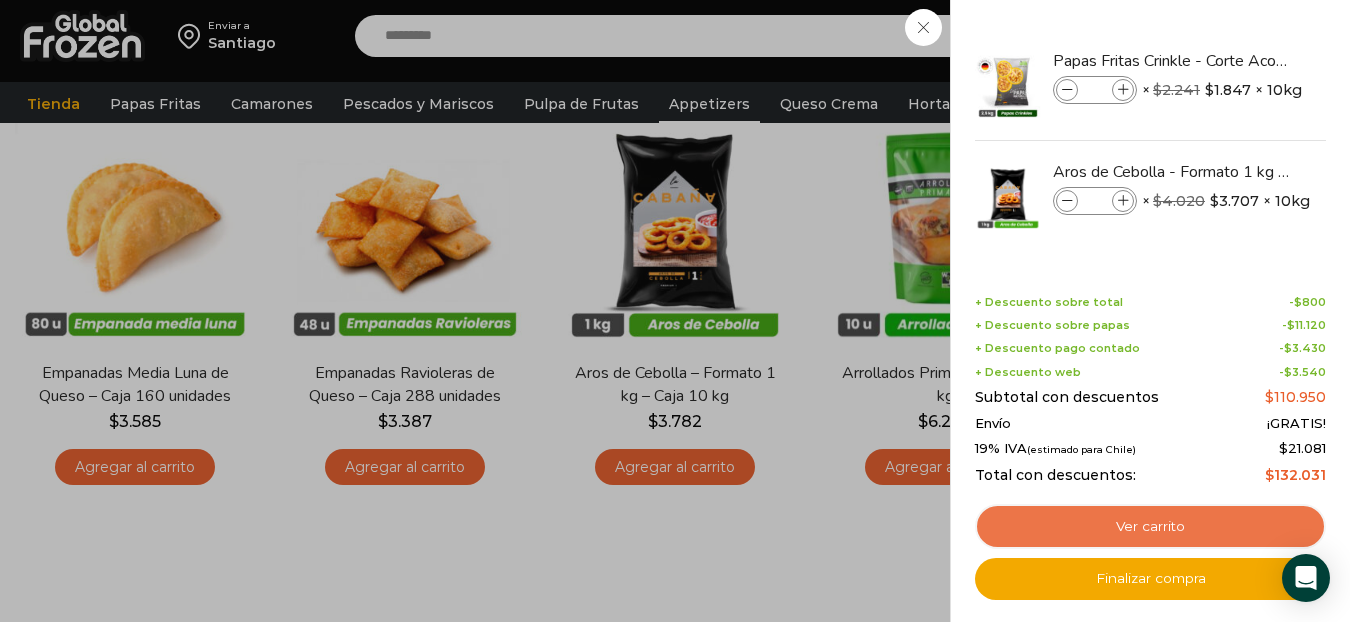 click on "Ver carrito" at bounding box center (1150, 527) 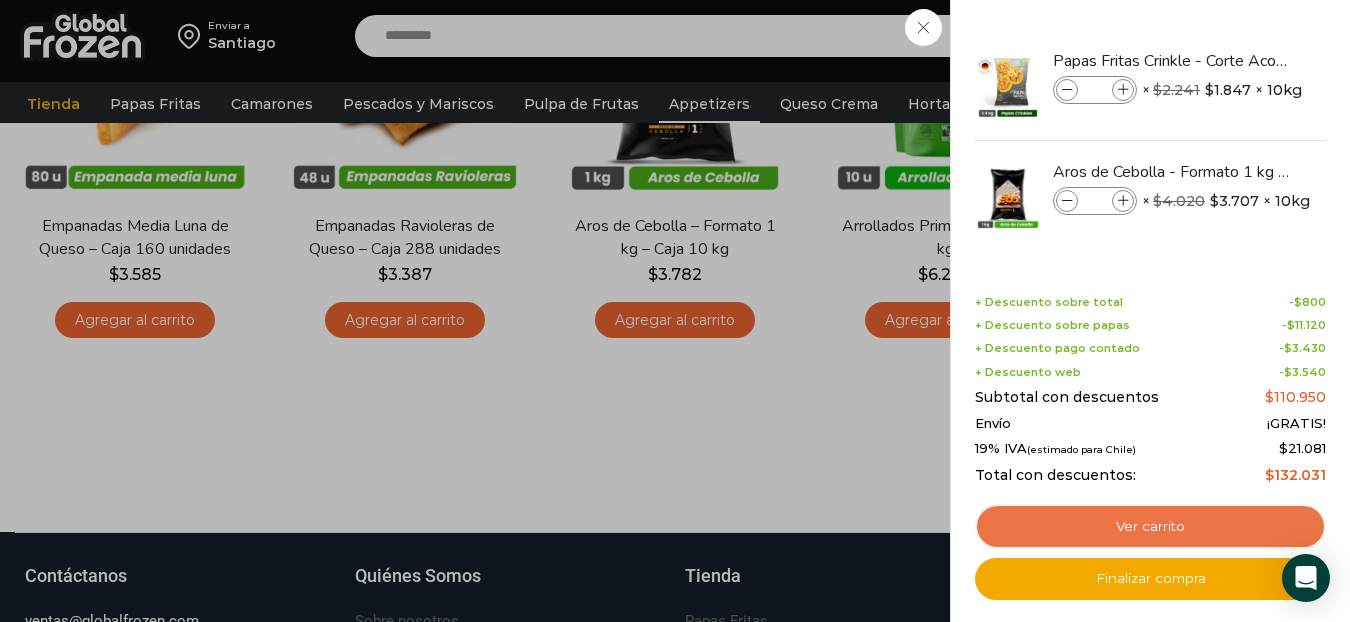 scroll, scrollTop: 500, scrollLeft: 0, axis: vertical 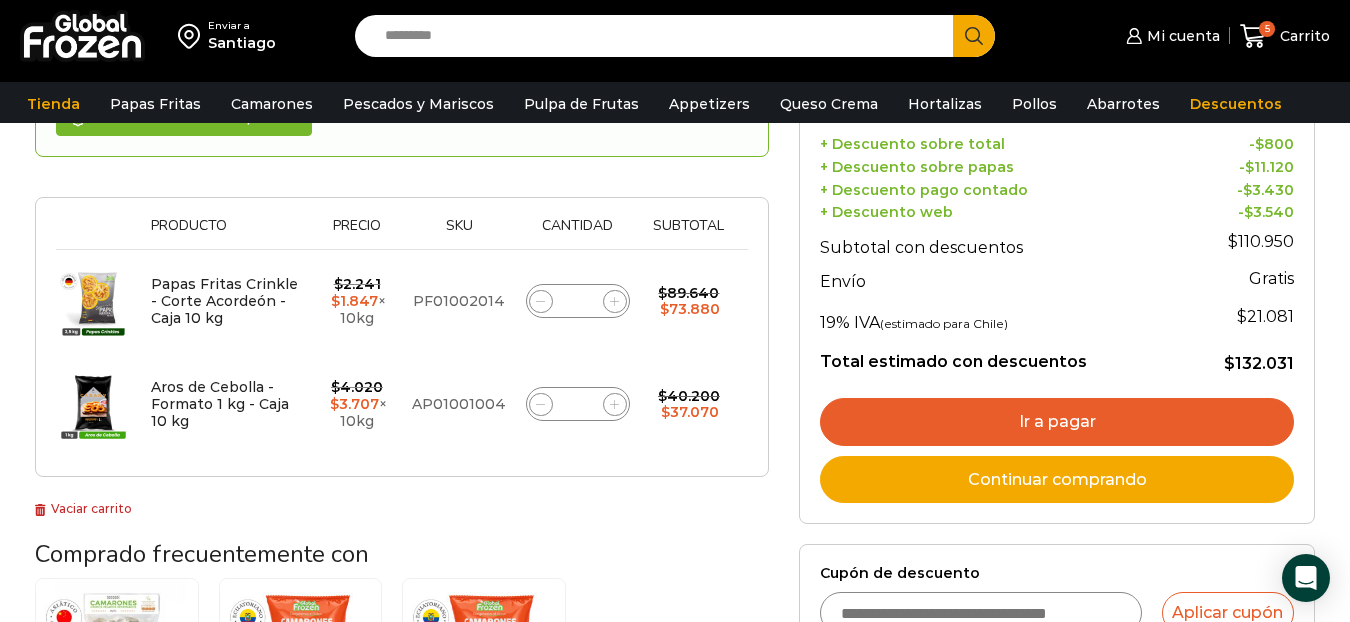 click 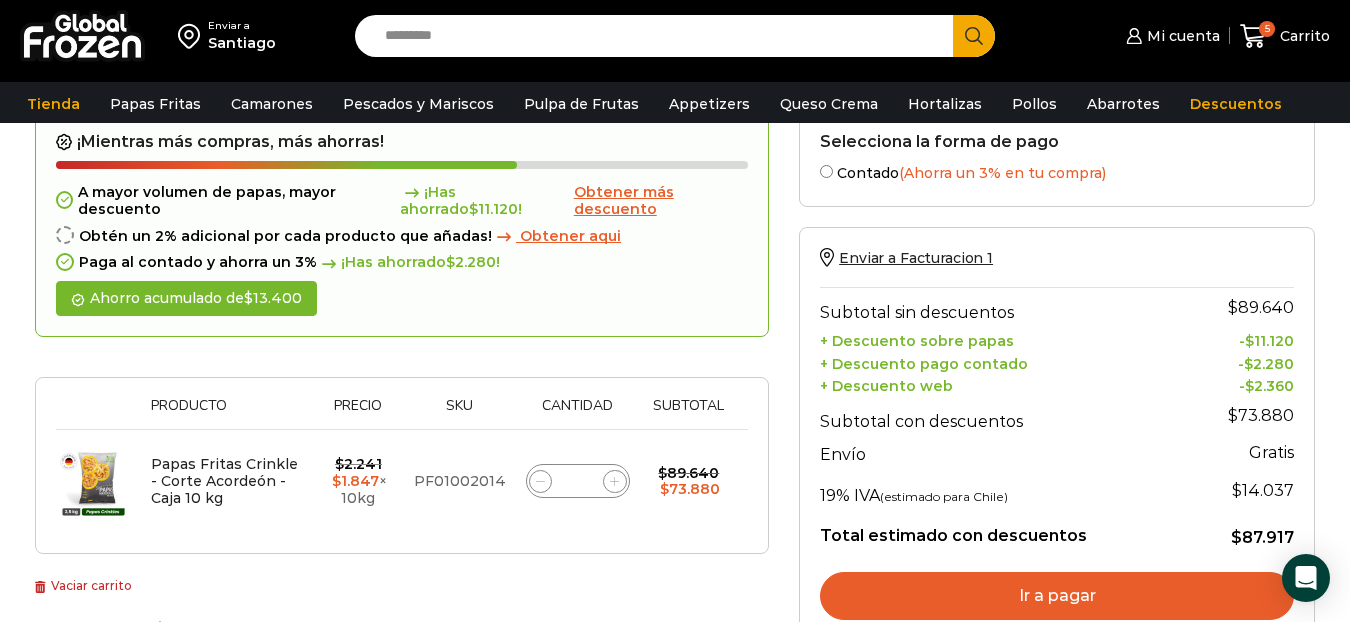 scroll, scrollTop: 212, scrollLeft: 0, axis: vertical 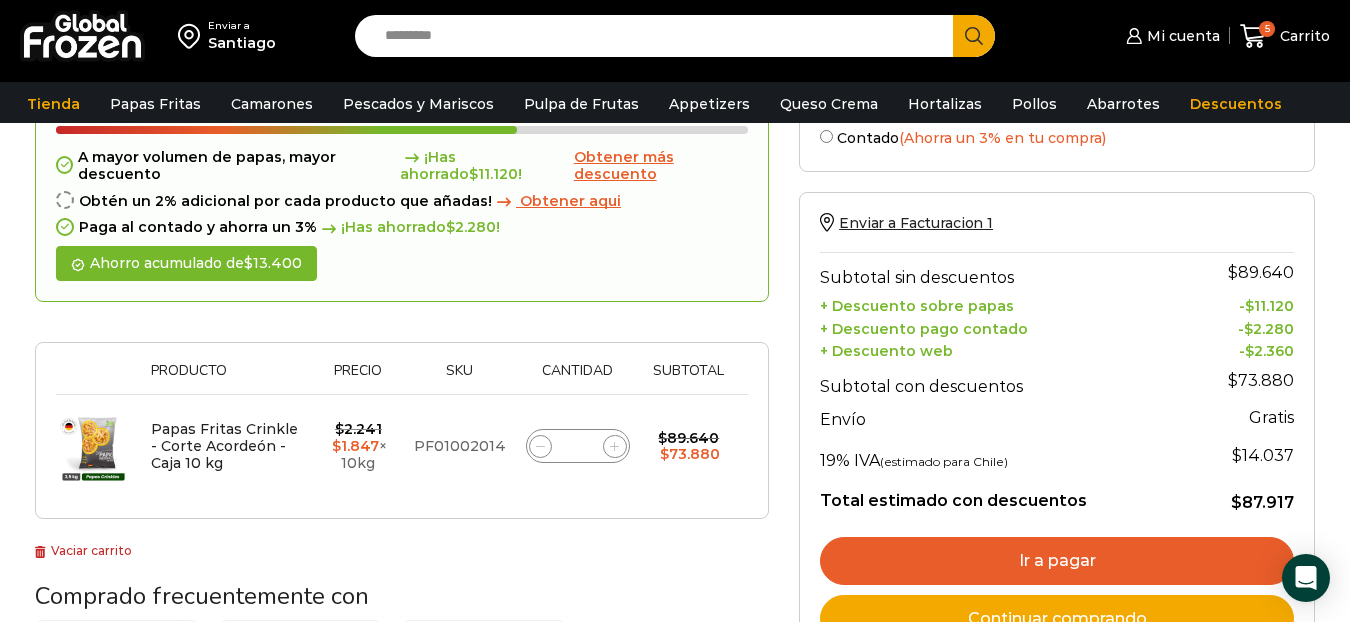 click on "Ir a pagar" at bounding box center [1057, 561] 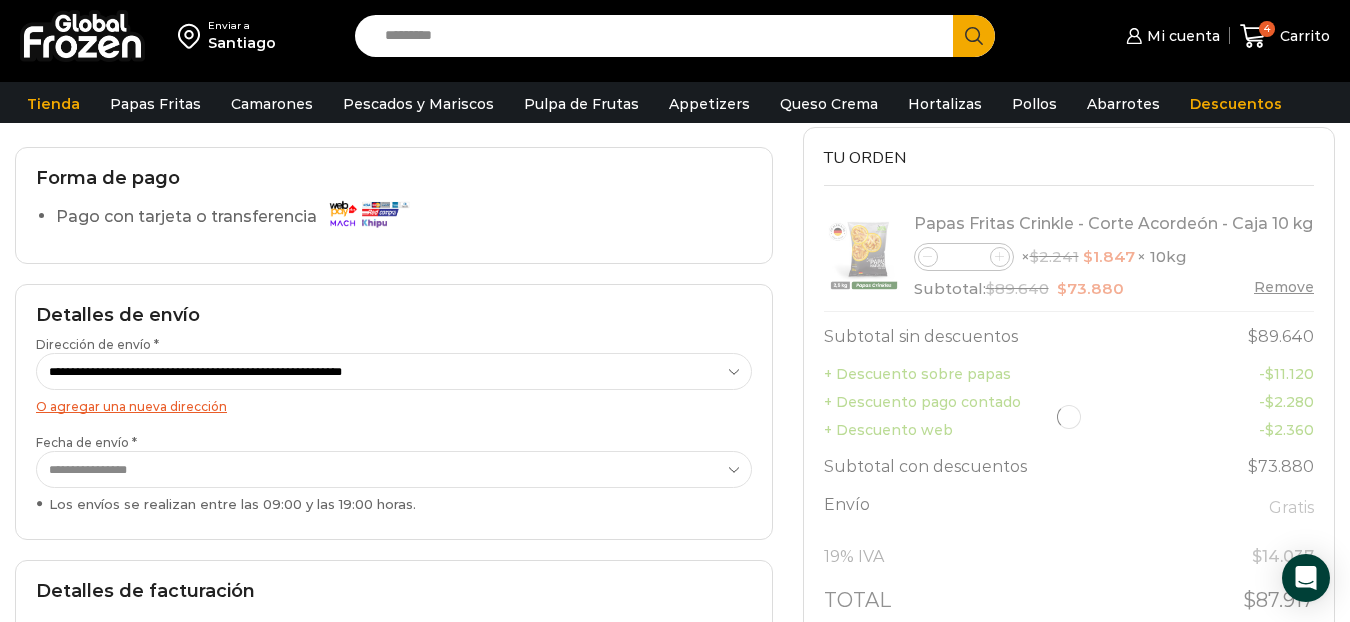 scroll, scrollTop: 200, scrollLeft: 0, axis: vertical 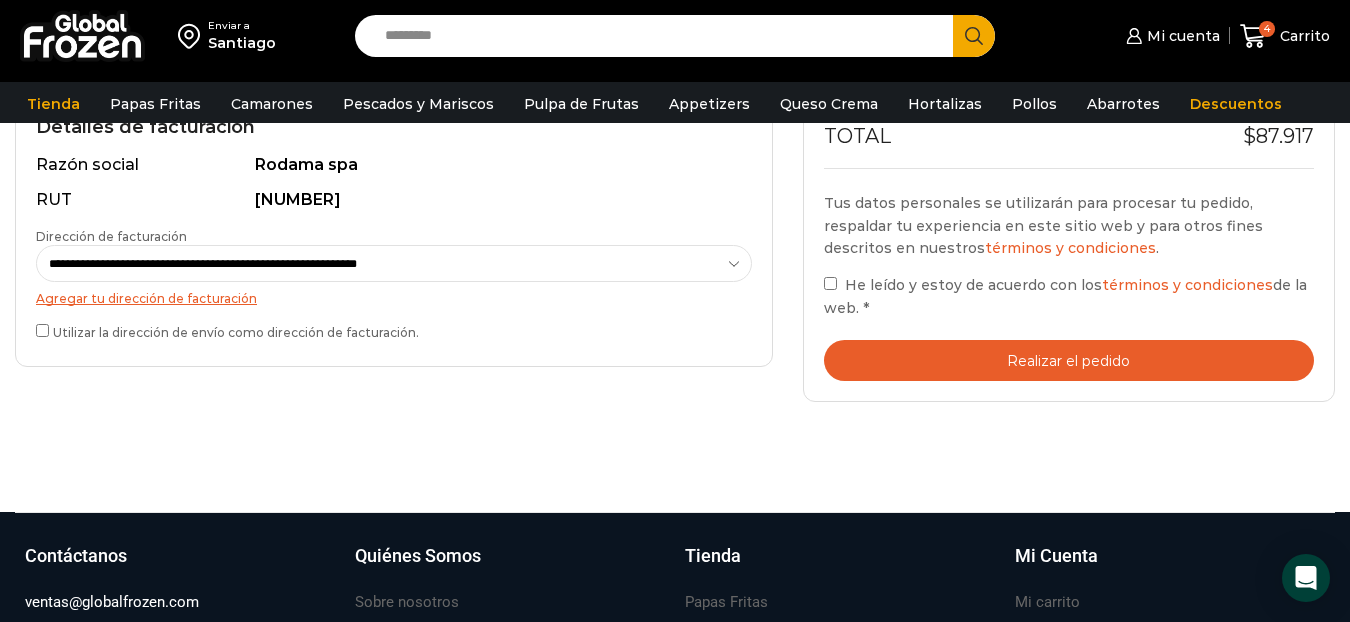 click on "Realizar el pedido" at bounding box center [1069, 360] 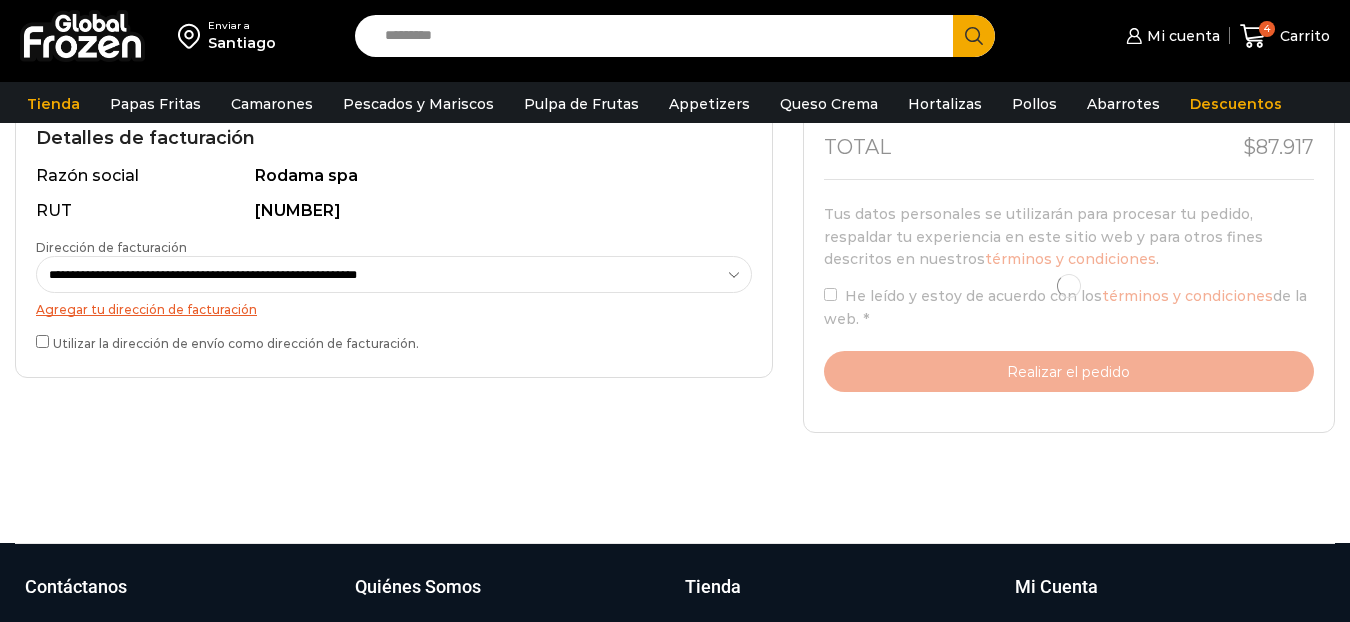 scroll, scrollTop: 589, scrollLeft: 0, axis: vertical 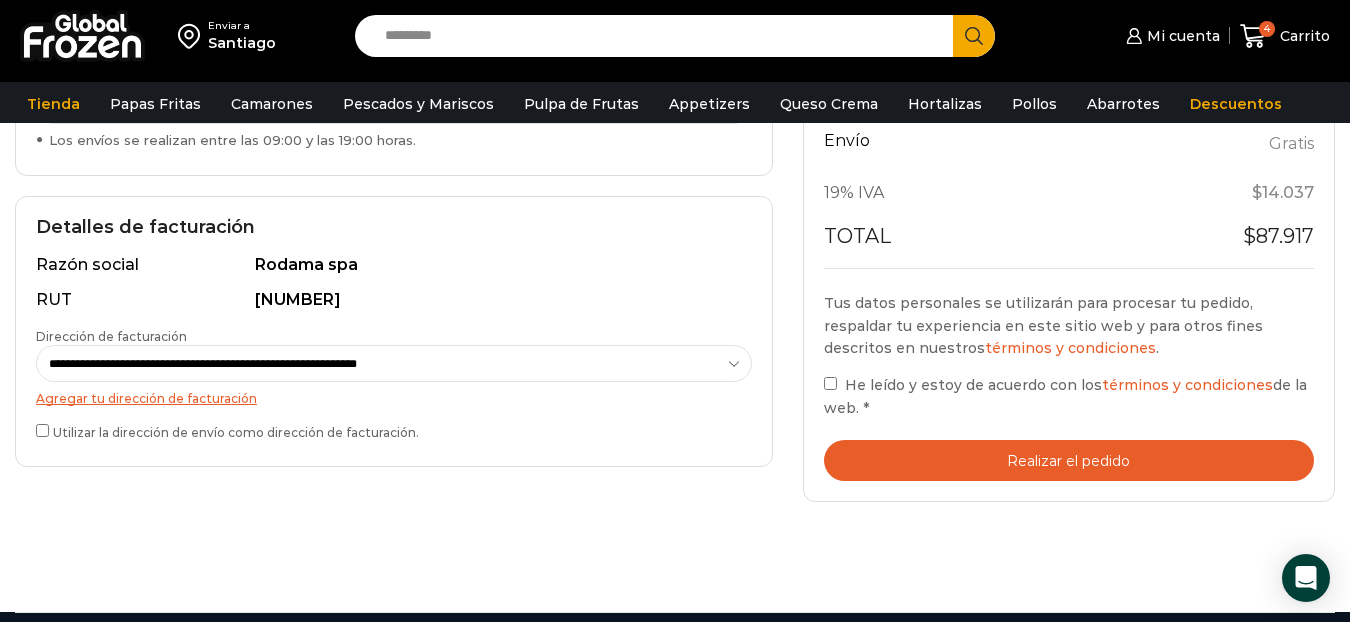 click on "Realizar el pedido" at bounding box center (1069, 460) 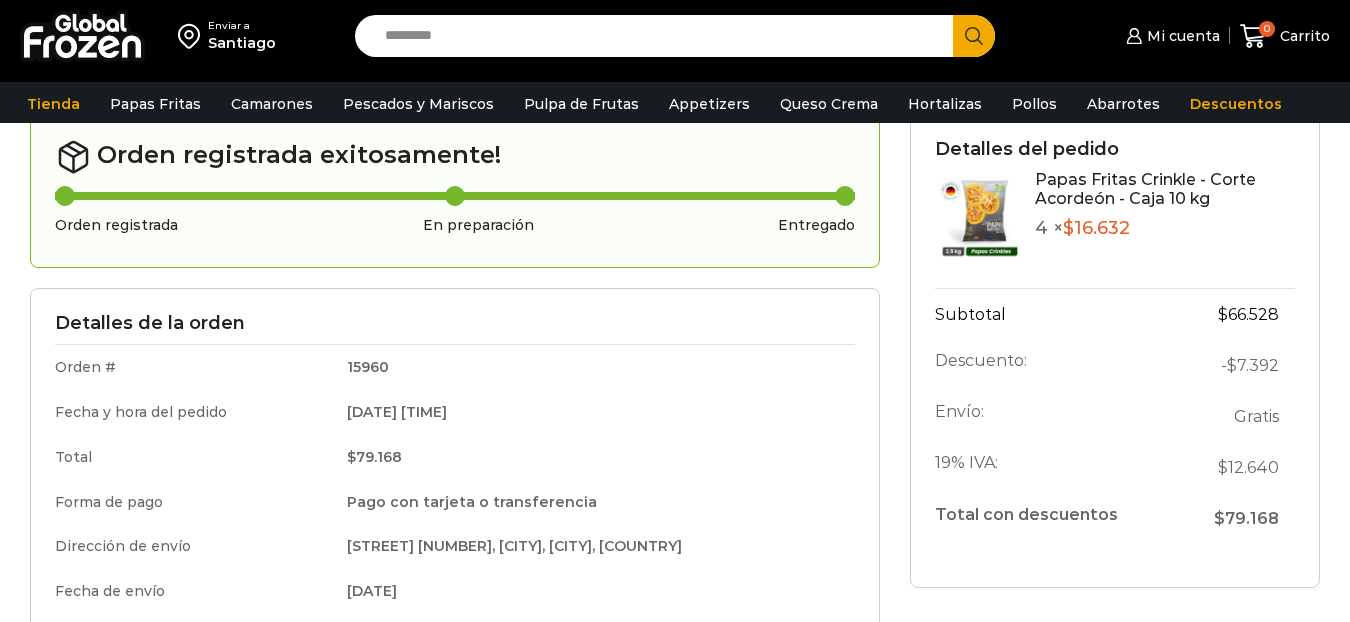 scroll, scrollTop: 0, scrollLeft: 0, axis: both 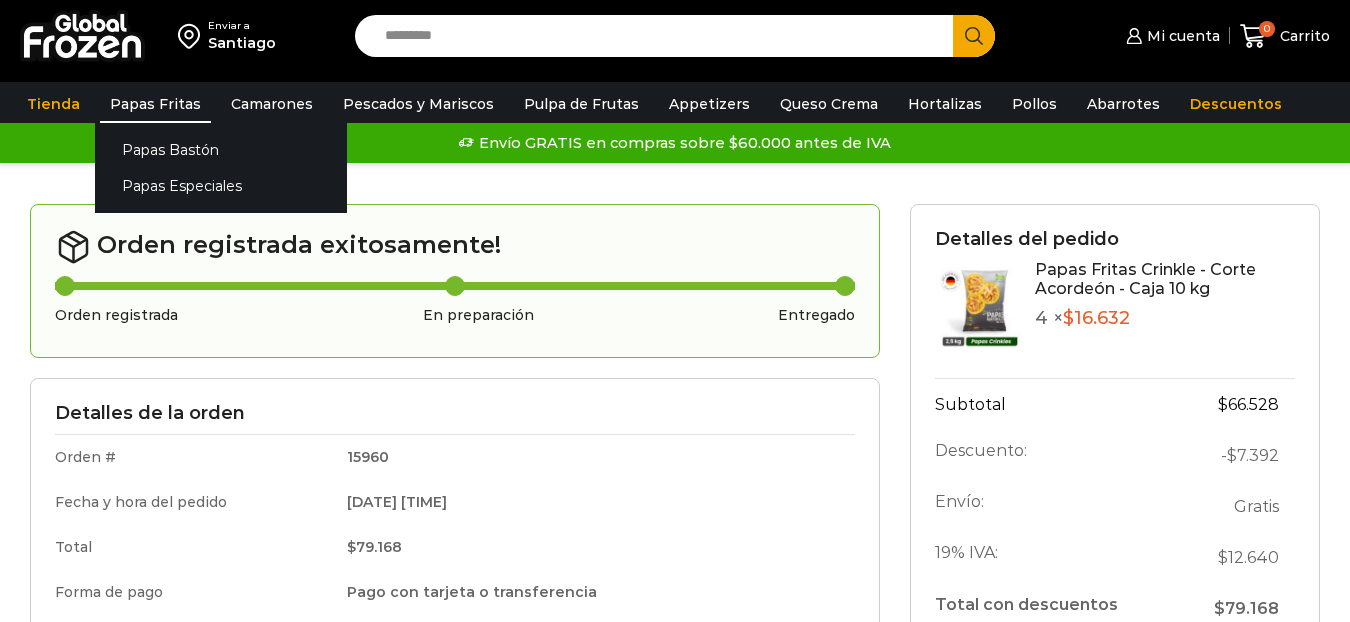 click on "Papas Fritas" at bounding box center (155, 104) 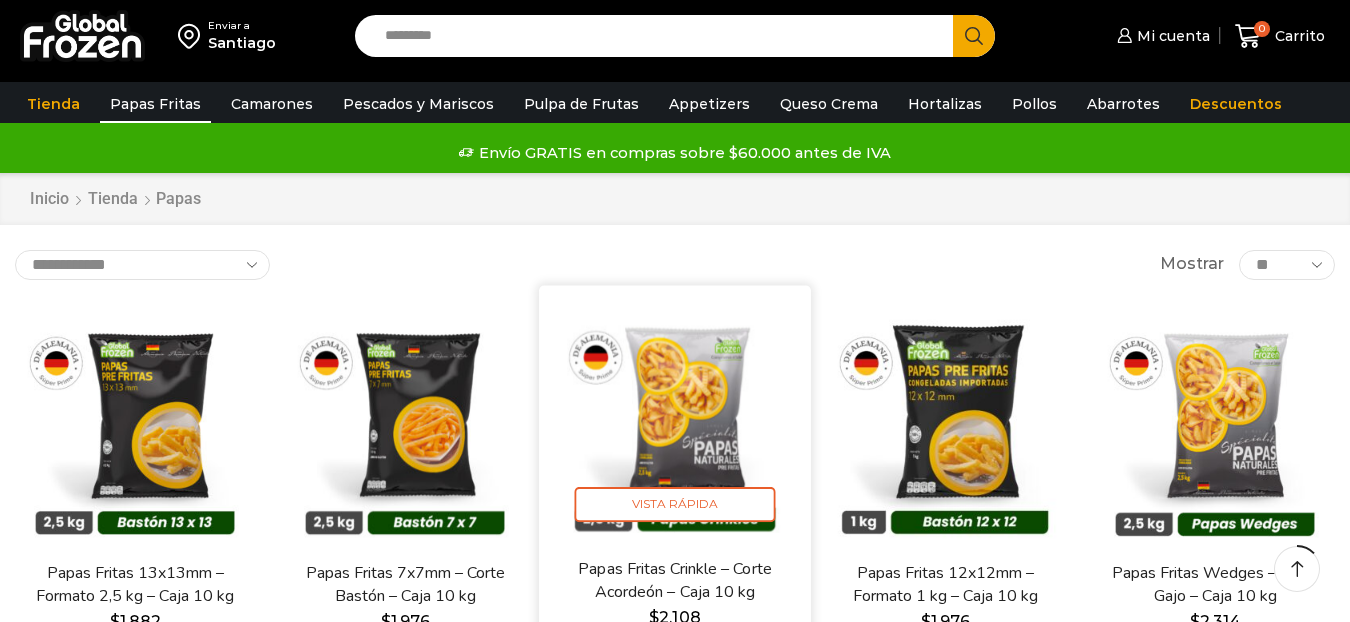 scroll, scrollTop: 200, scrollLeft: 0, axis: vertical 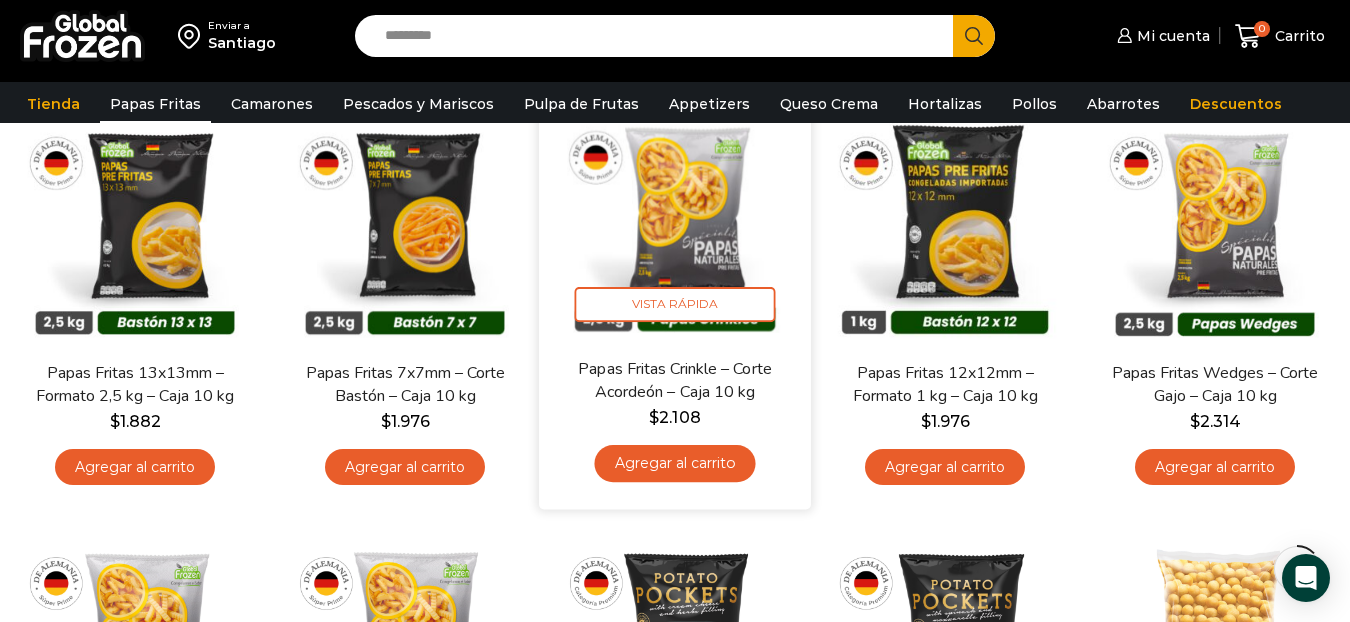 click on "Agregar al carrito" at bounding box center [674, 463] 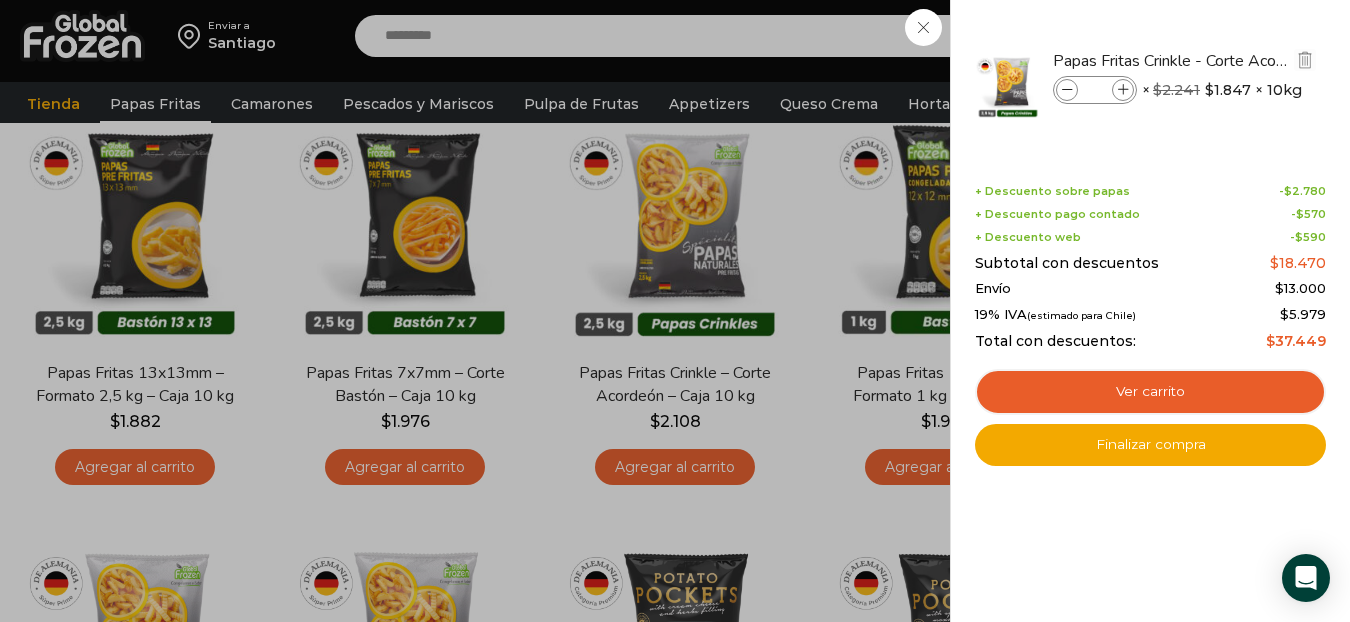 click at bounding box center [1123, 90] 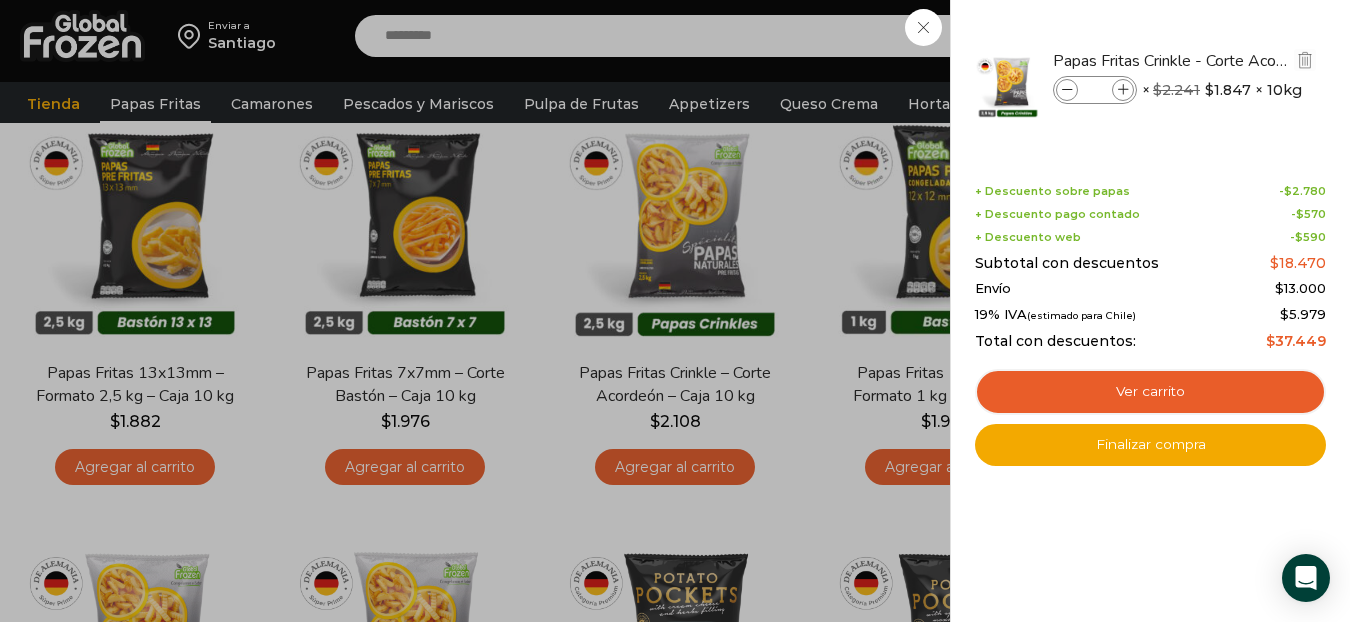 click at bounding box center (1123, 90) 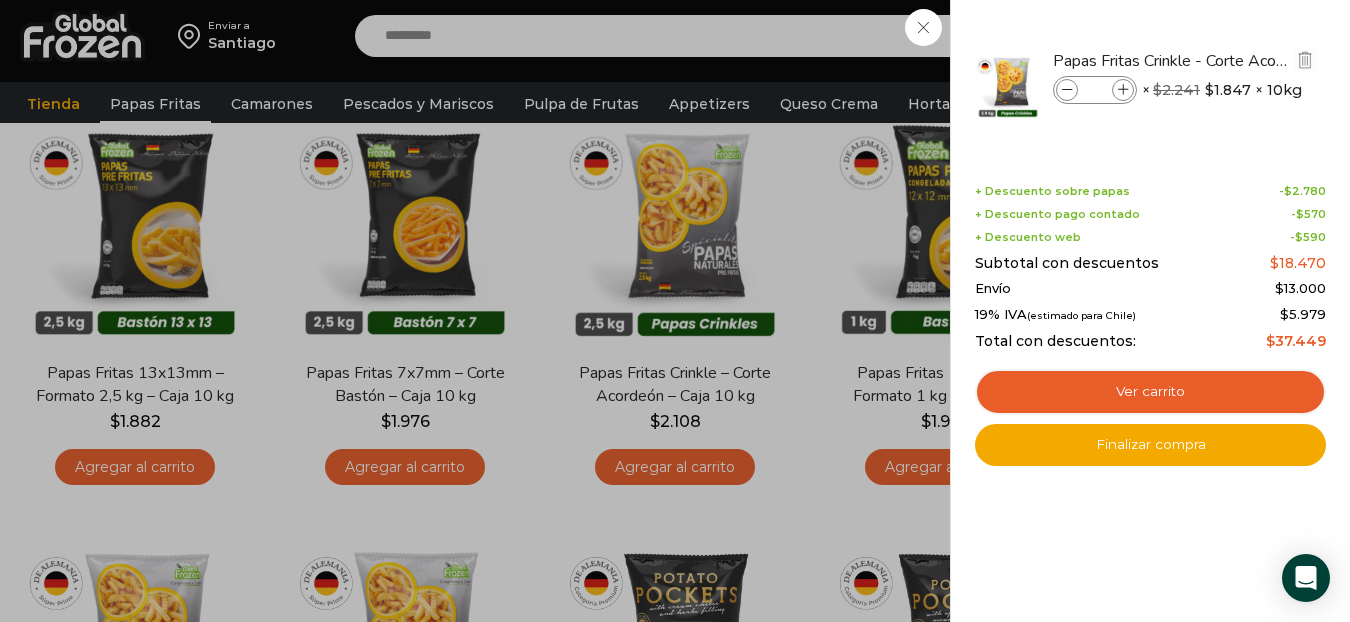 type on "*" 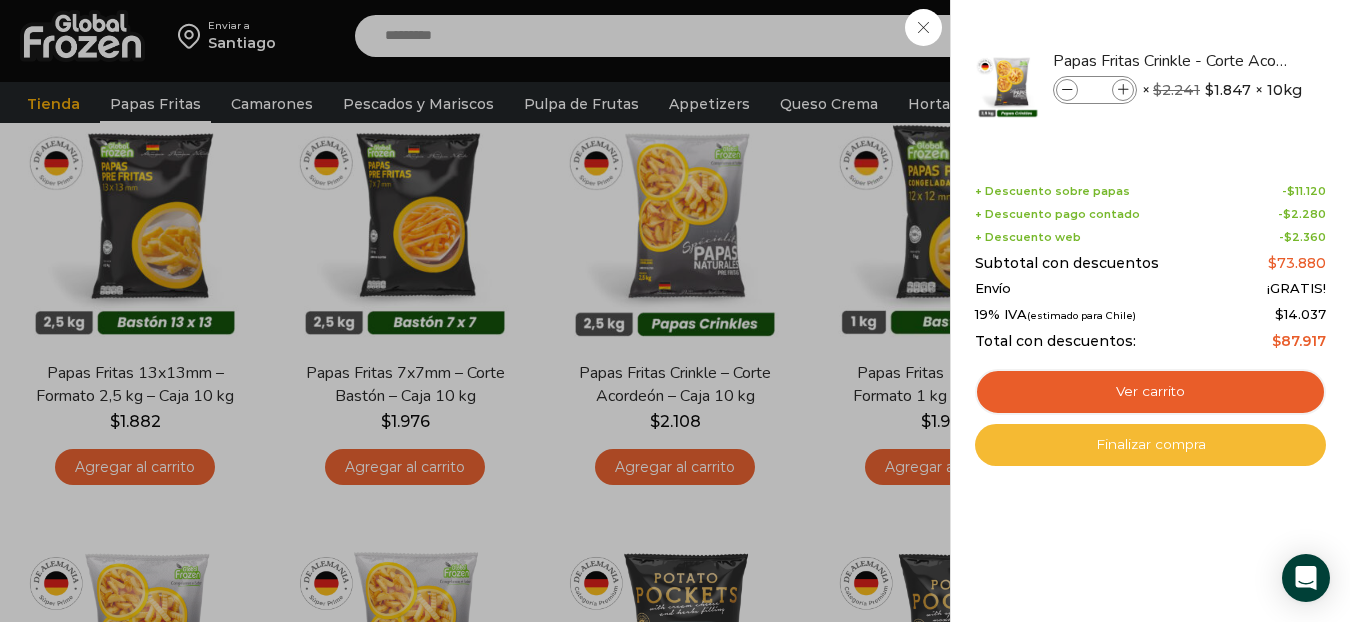 click on "Finalizar compra" at bounding box center [1150, 445] 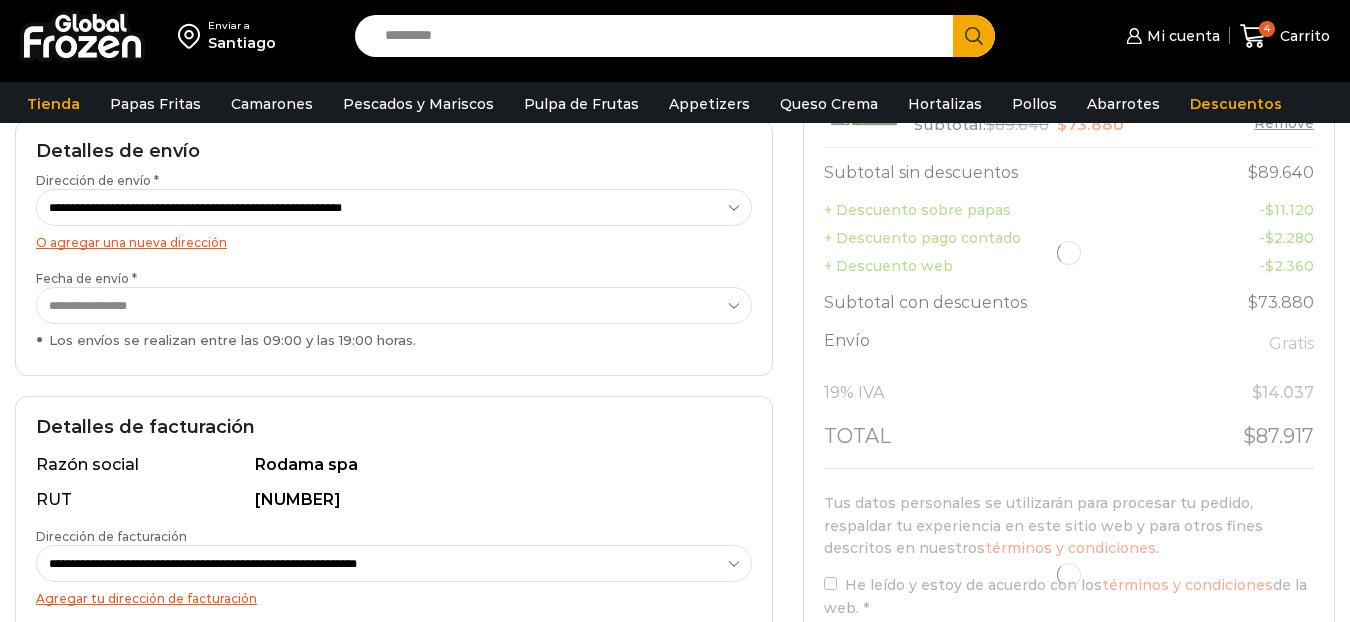 scroll, scrollTop: 500, scrollLeft: 0, axis: vertical 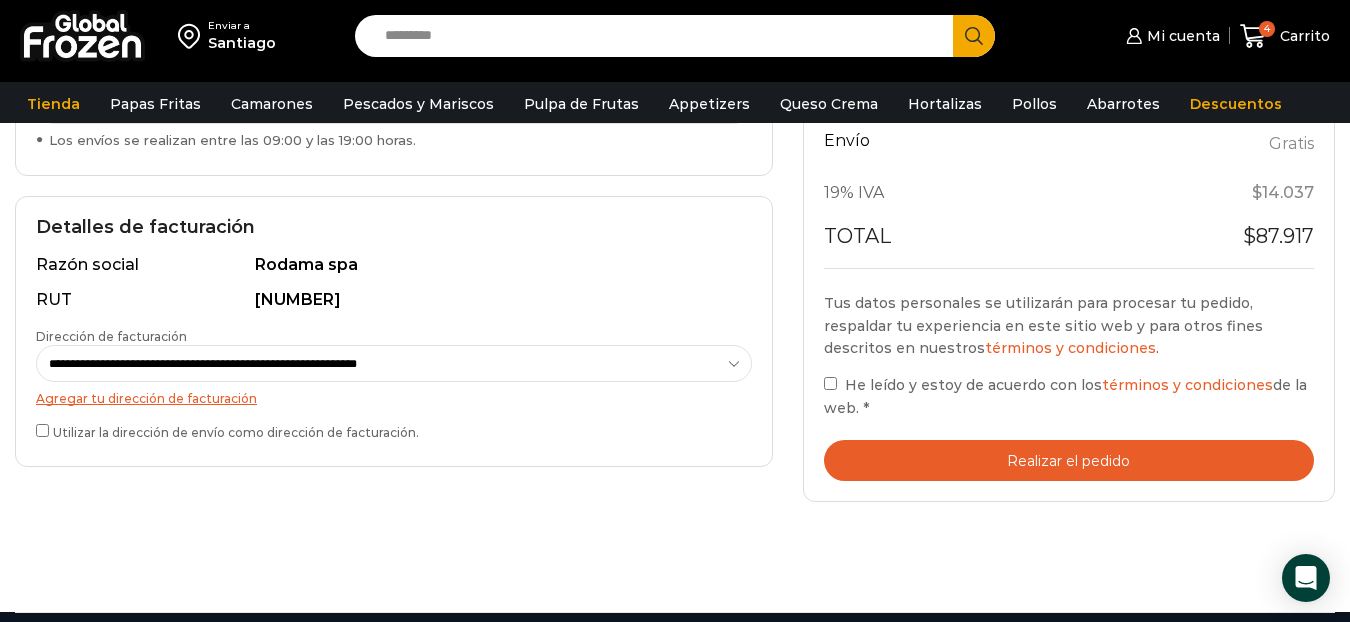 click on "Realizar el pedido" at bounding box center (1069, 460) 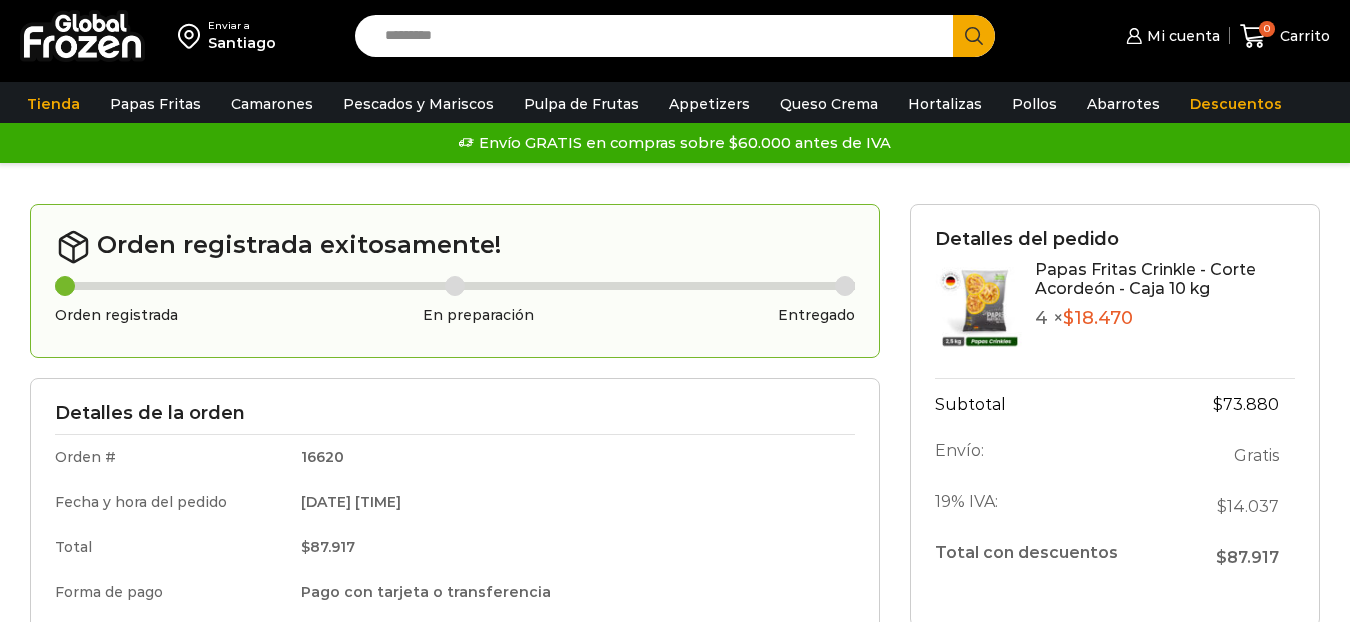 scroll, scrollTop: 0, scrollLeft: 0, axis: both 